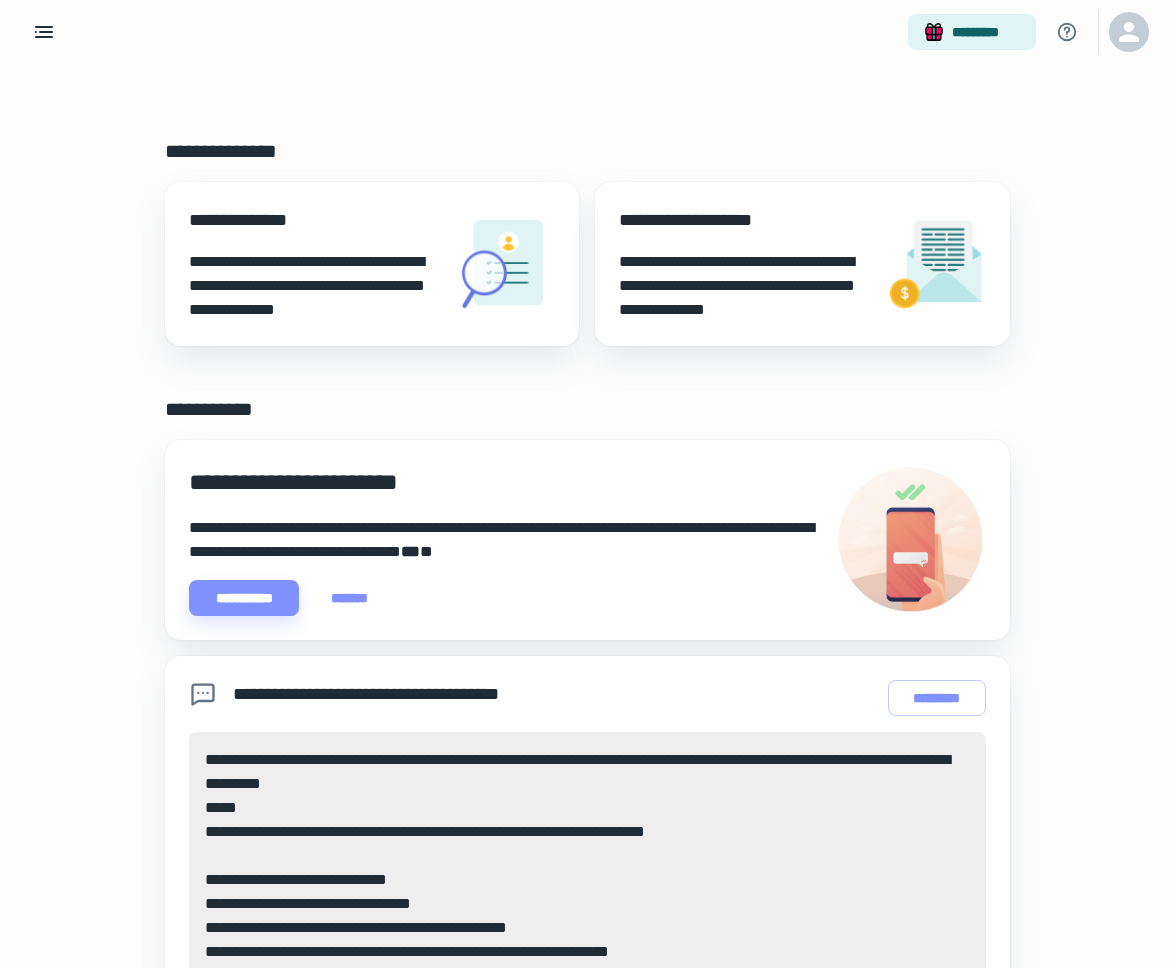 scroll, scrollTop: 0, scrollLeft: 0, axis: both 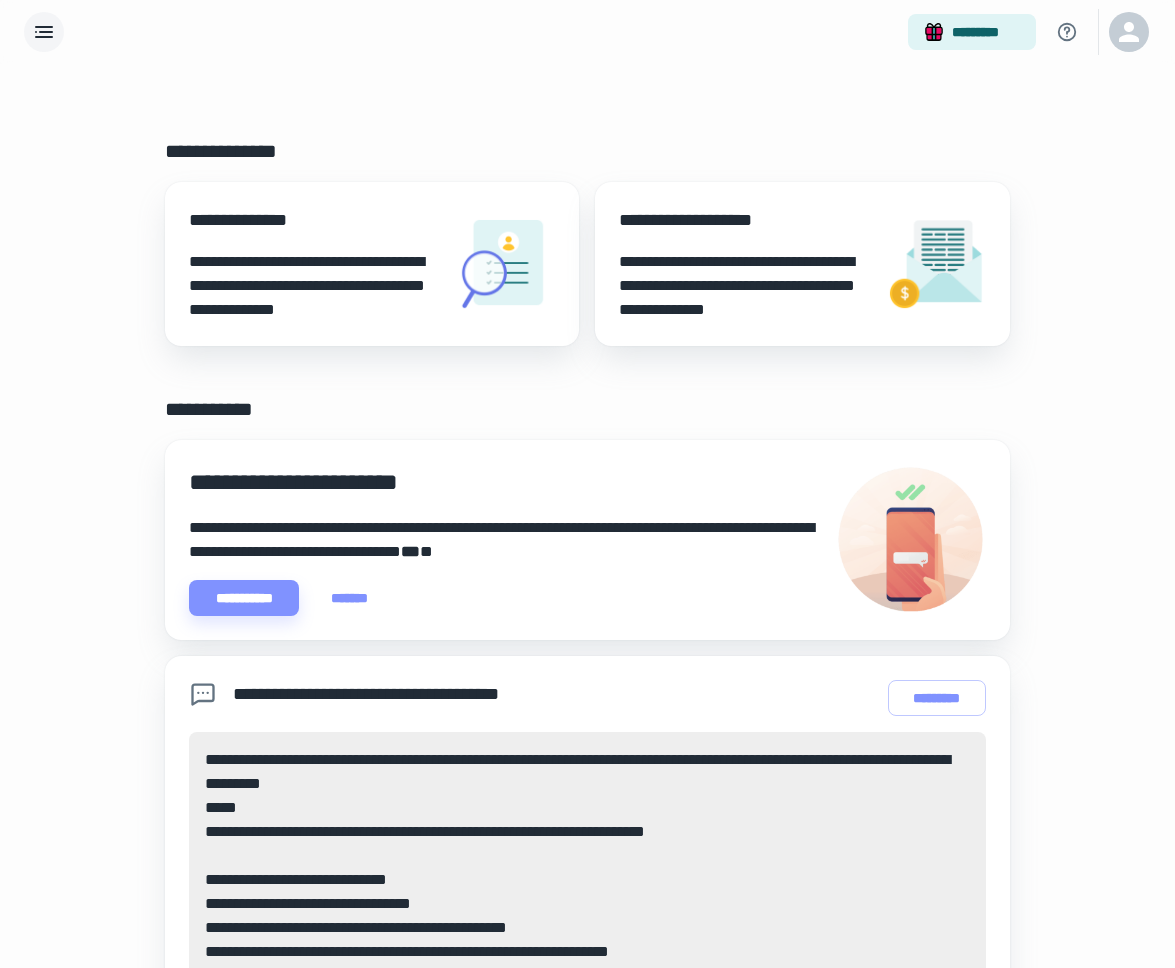 click 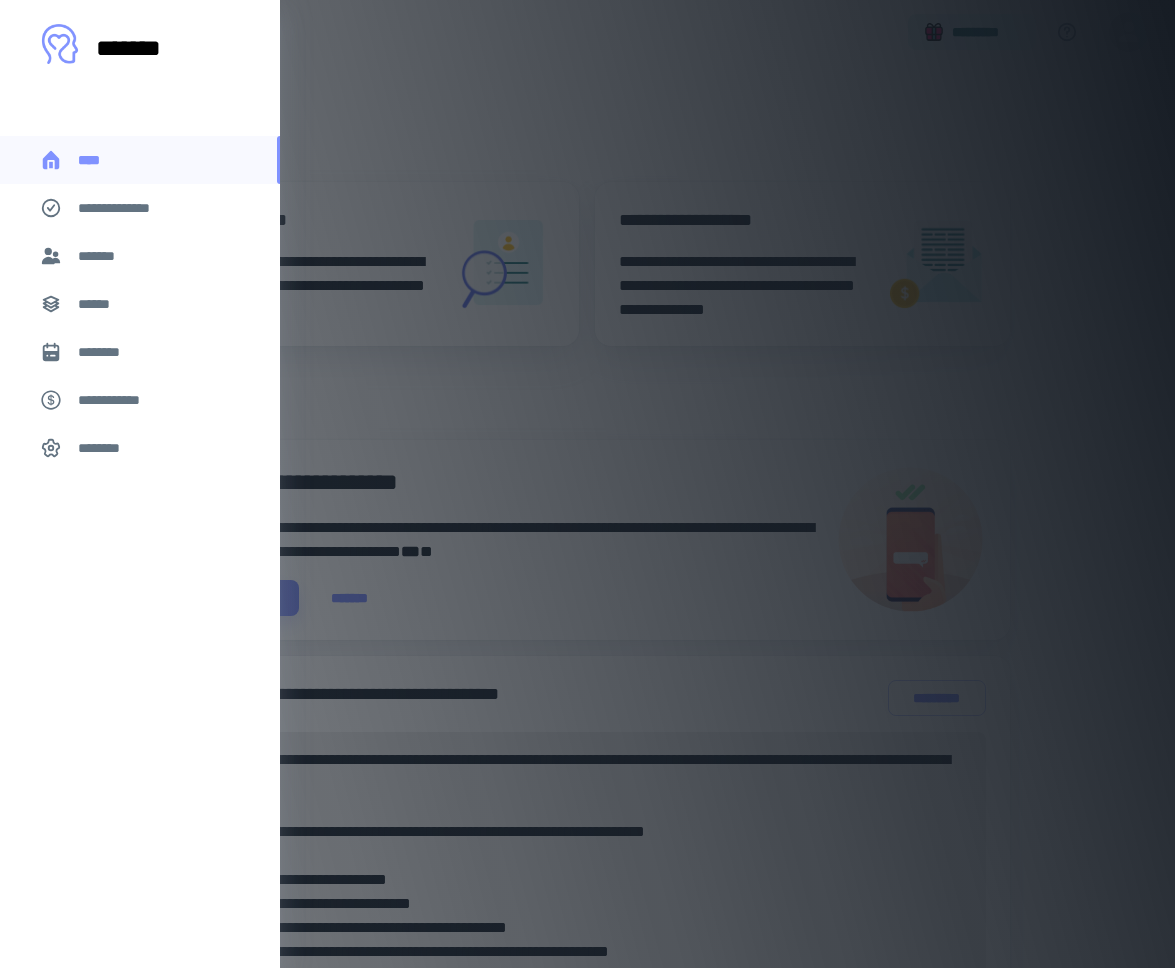 click on "*******" at bounding box center [100, 256] 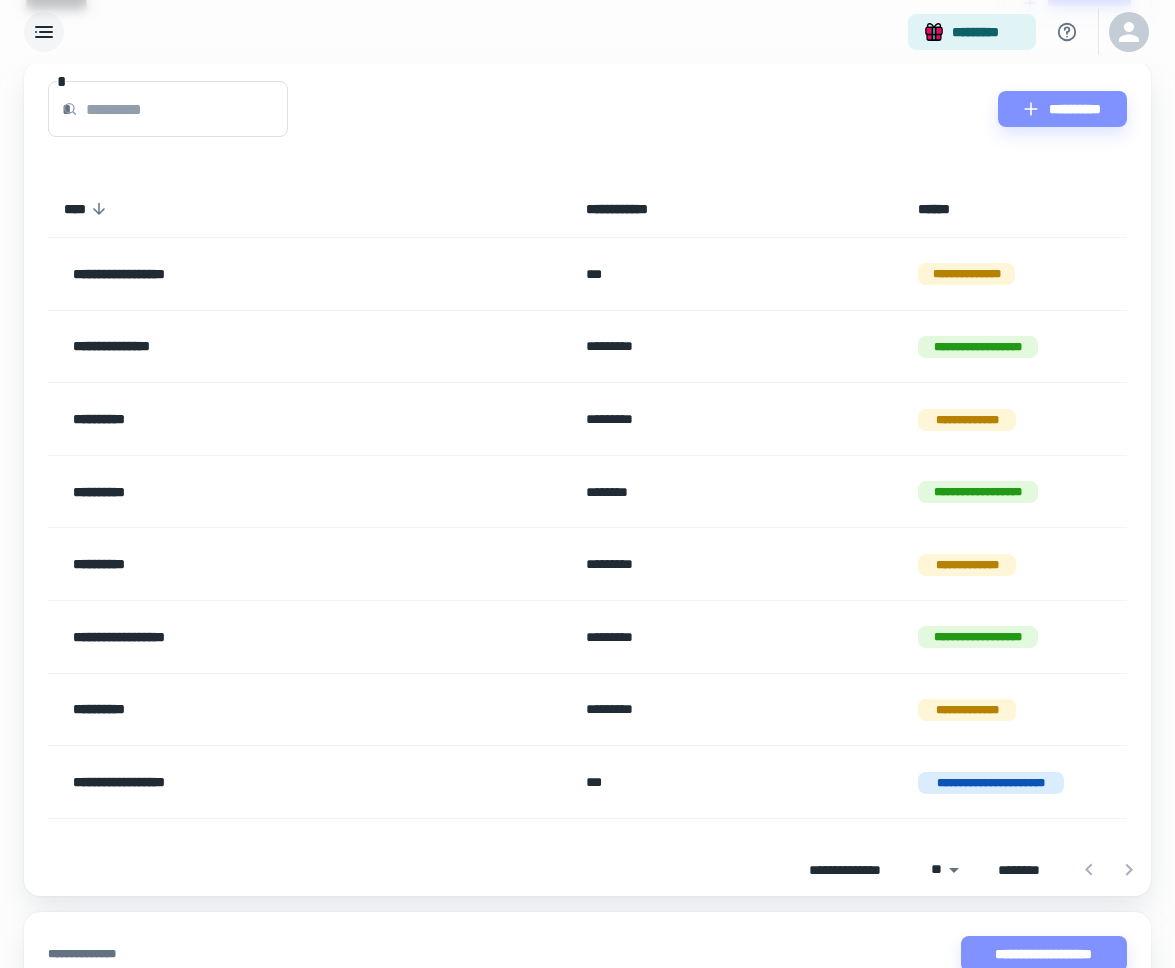 scroll, scrollTop: 185, scrollLeft: 0, axis: vertical 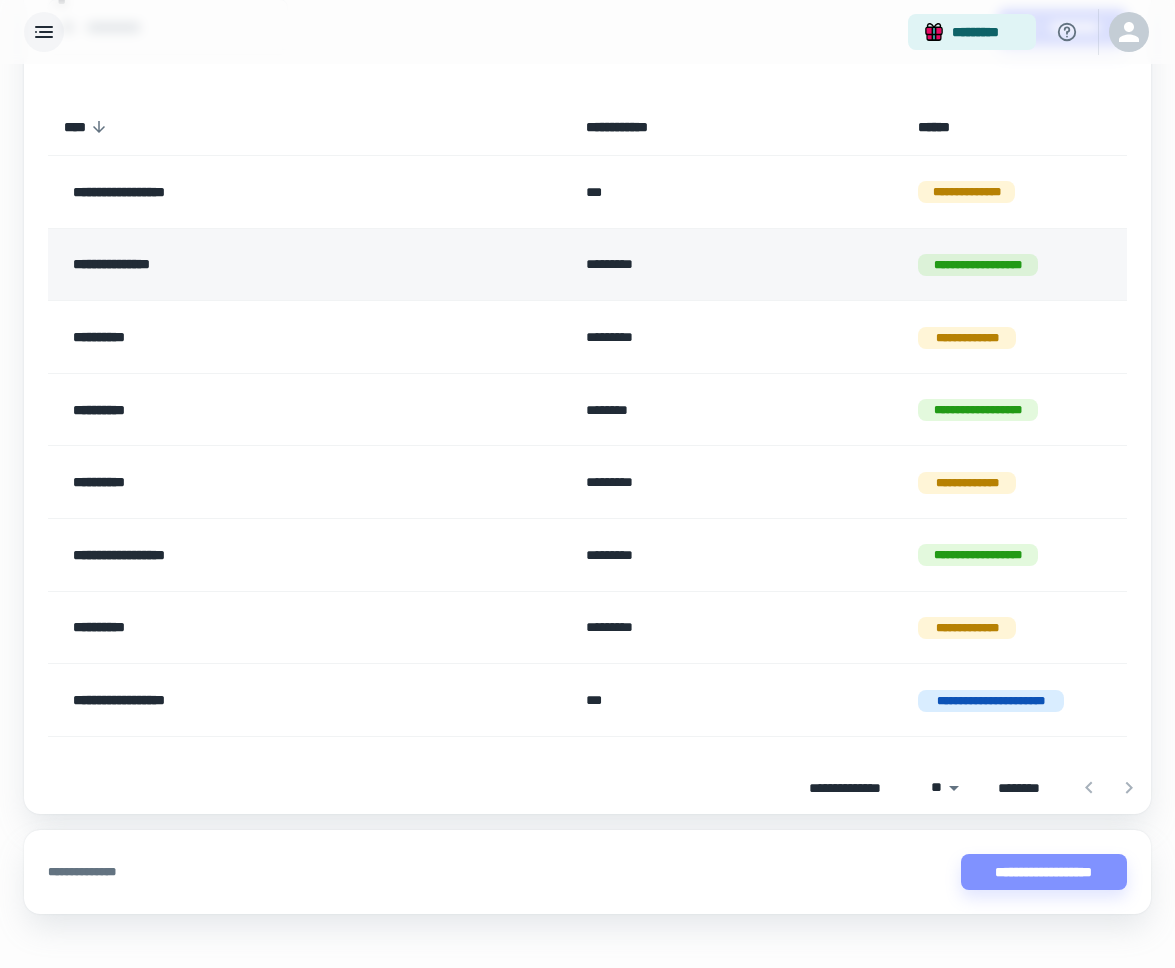 click on "**********" at bounding box center [309, 264] 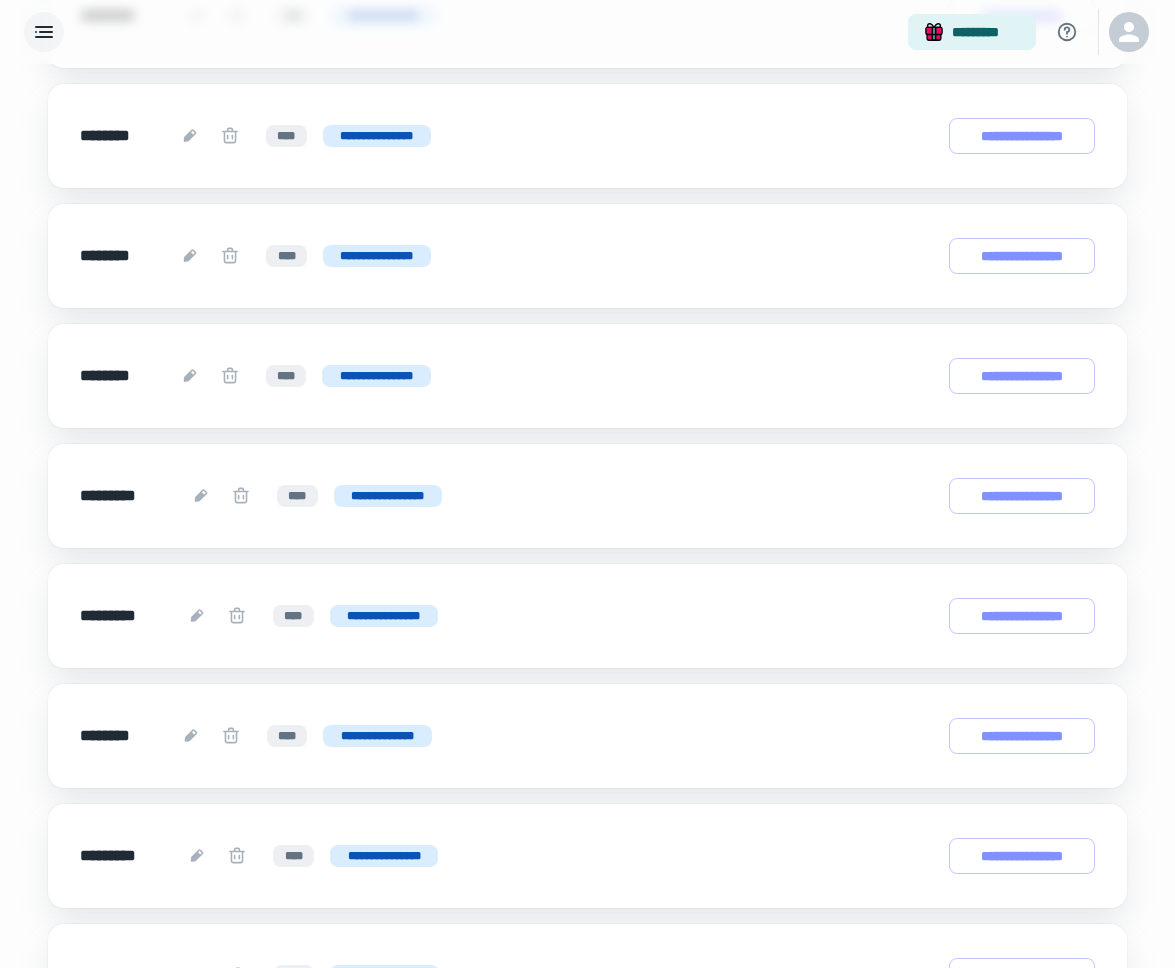 scroll, scrollTop: 0, scrollLeft: 0, axis: both 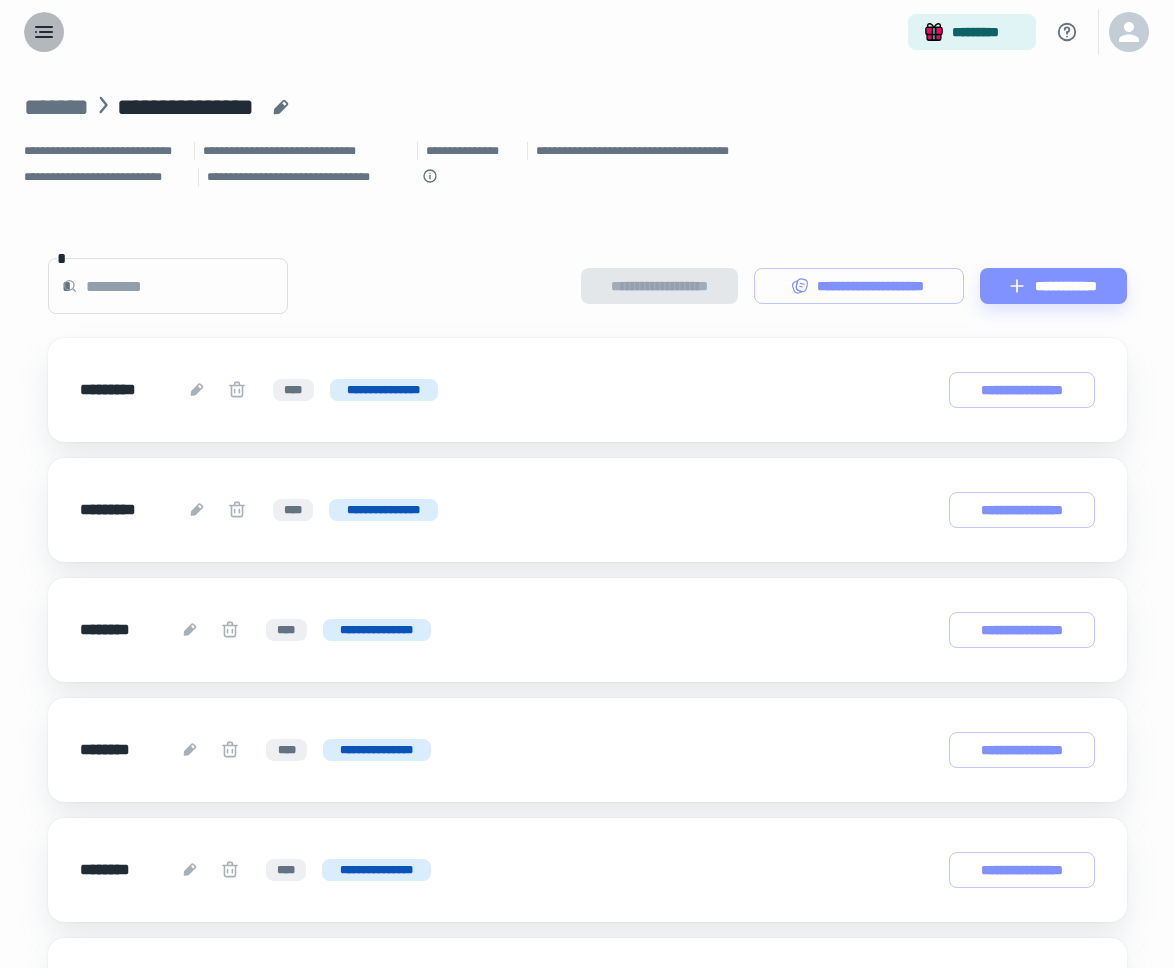 click 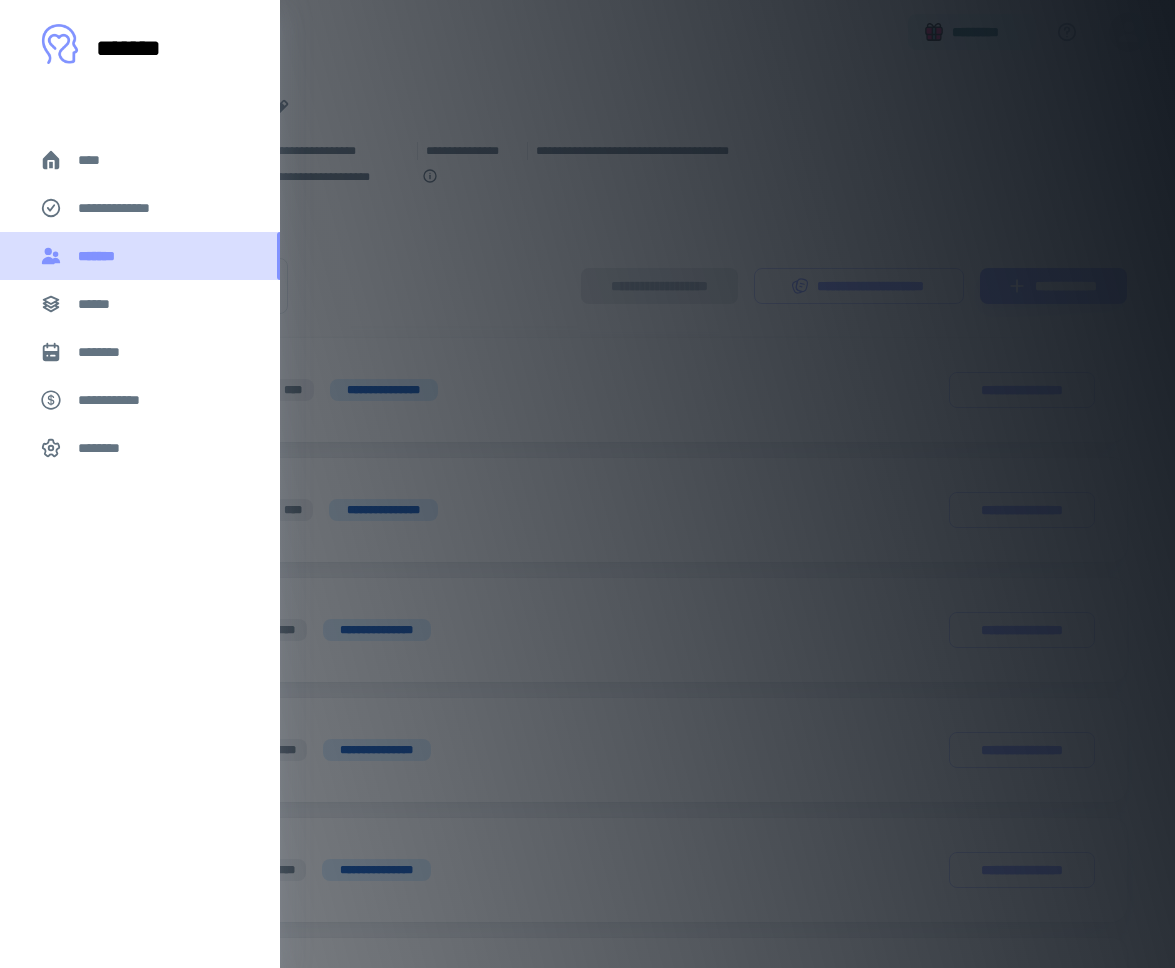 click on "*******" at bounding box center (101, 256) 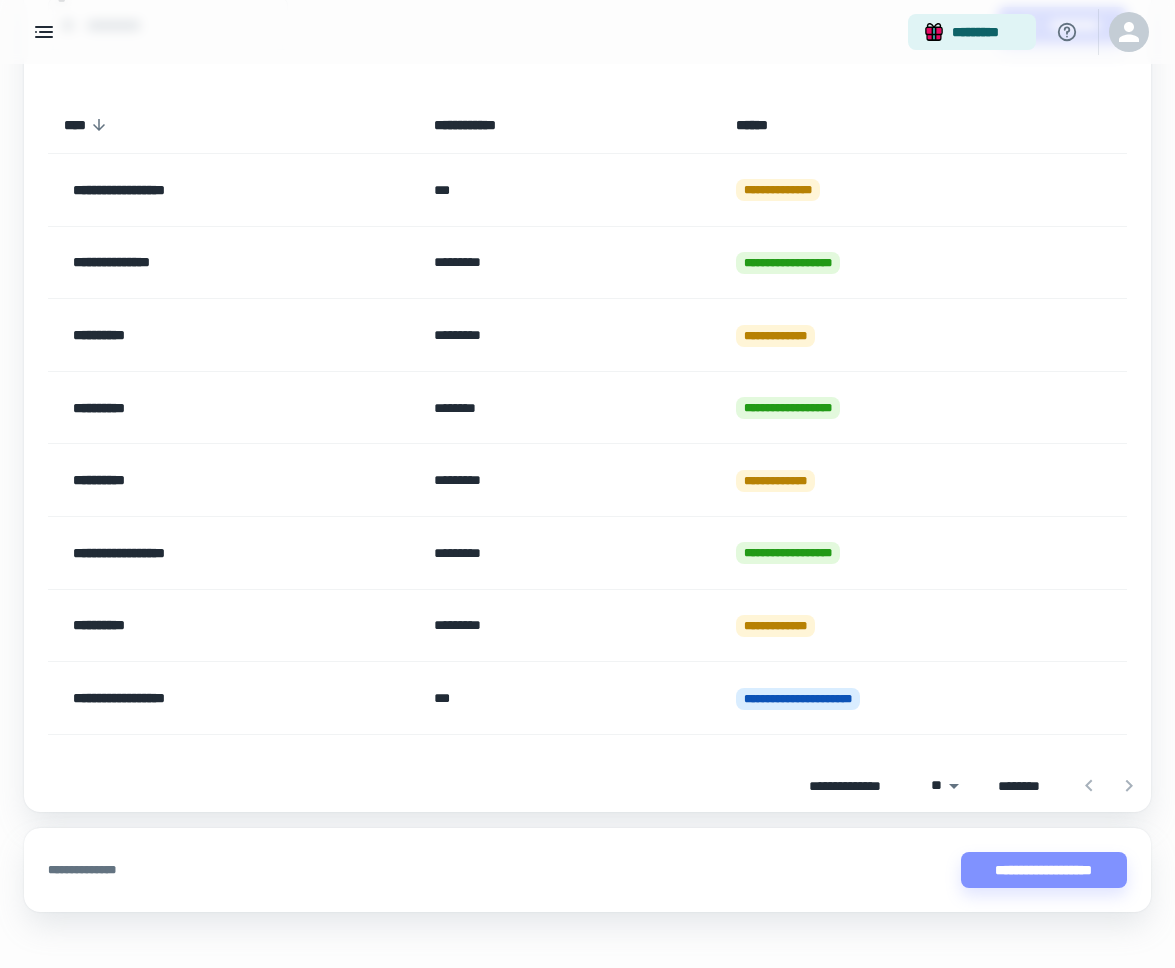 scroll, scrollTop: 188, scrollLeft: 0, axis: vertical 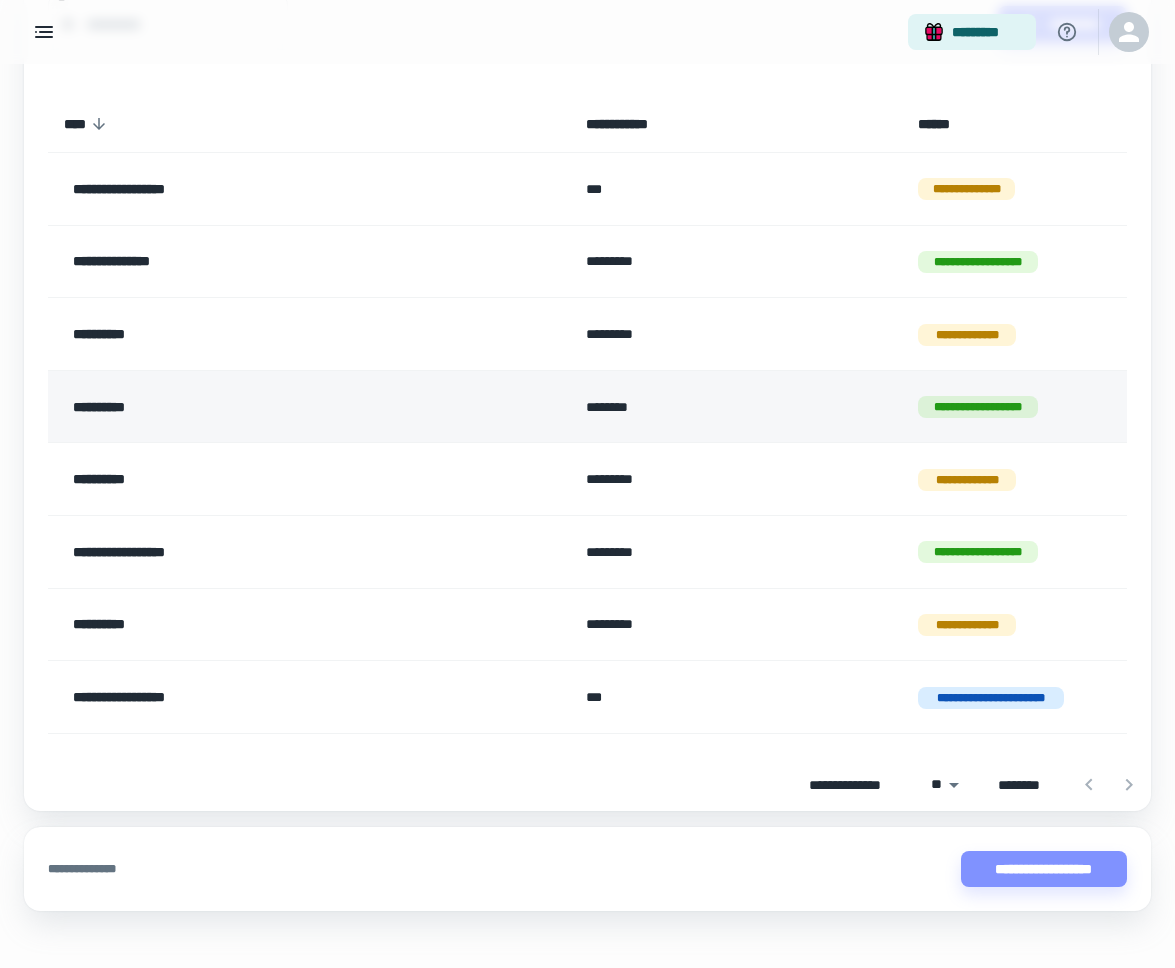 click on "**********" at bounding box center (309, 406) 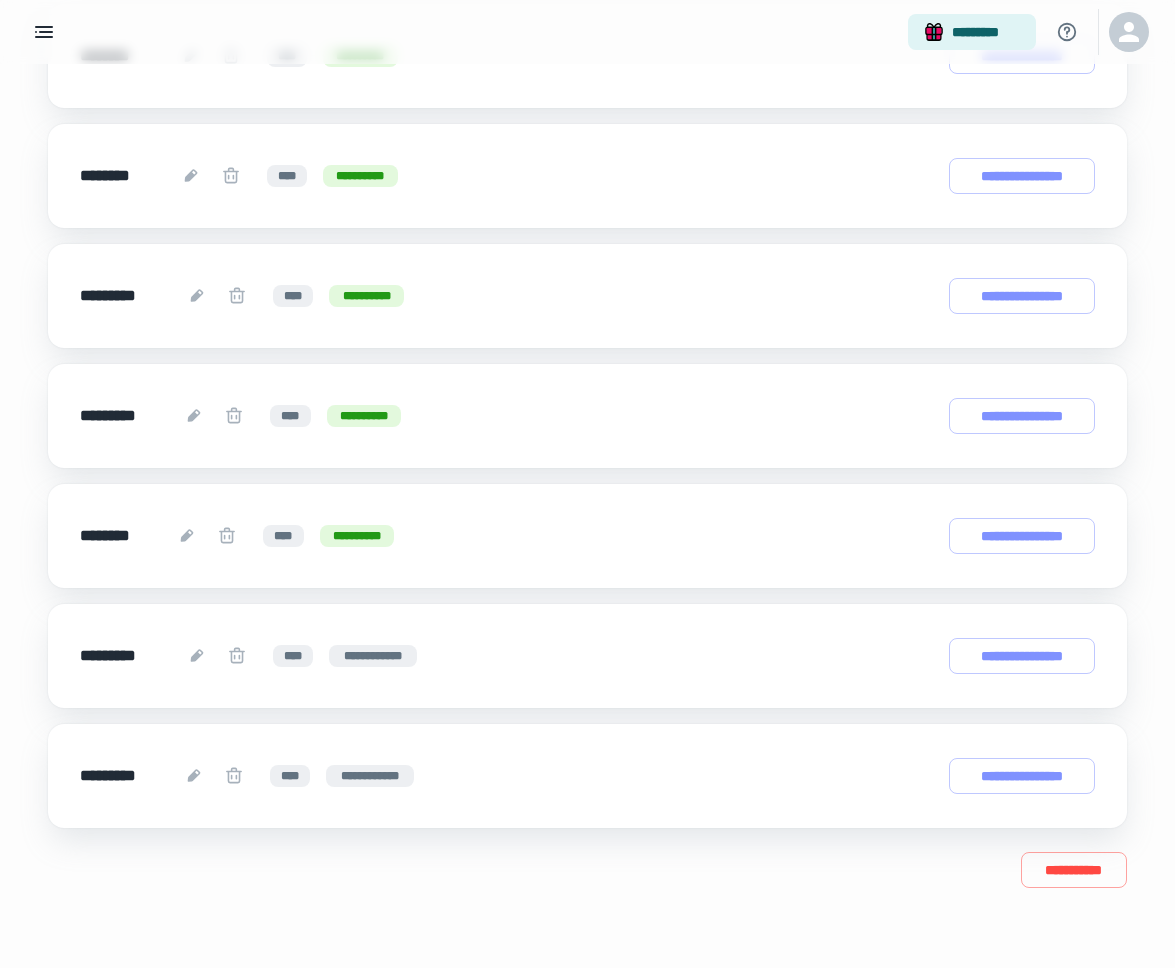 scroll, scrollTop: 0, scrollLeft: 0, axis: both 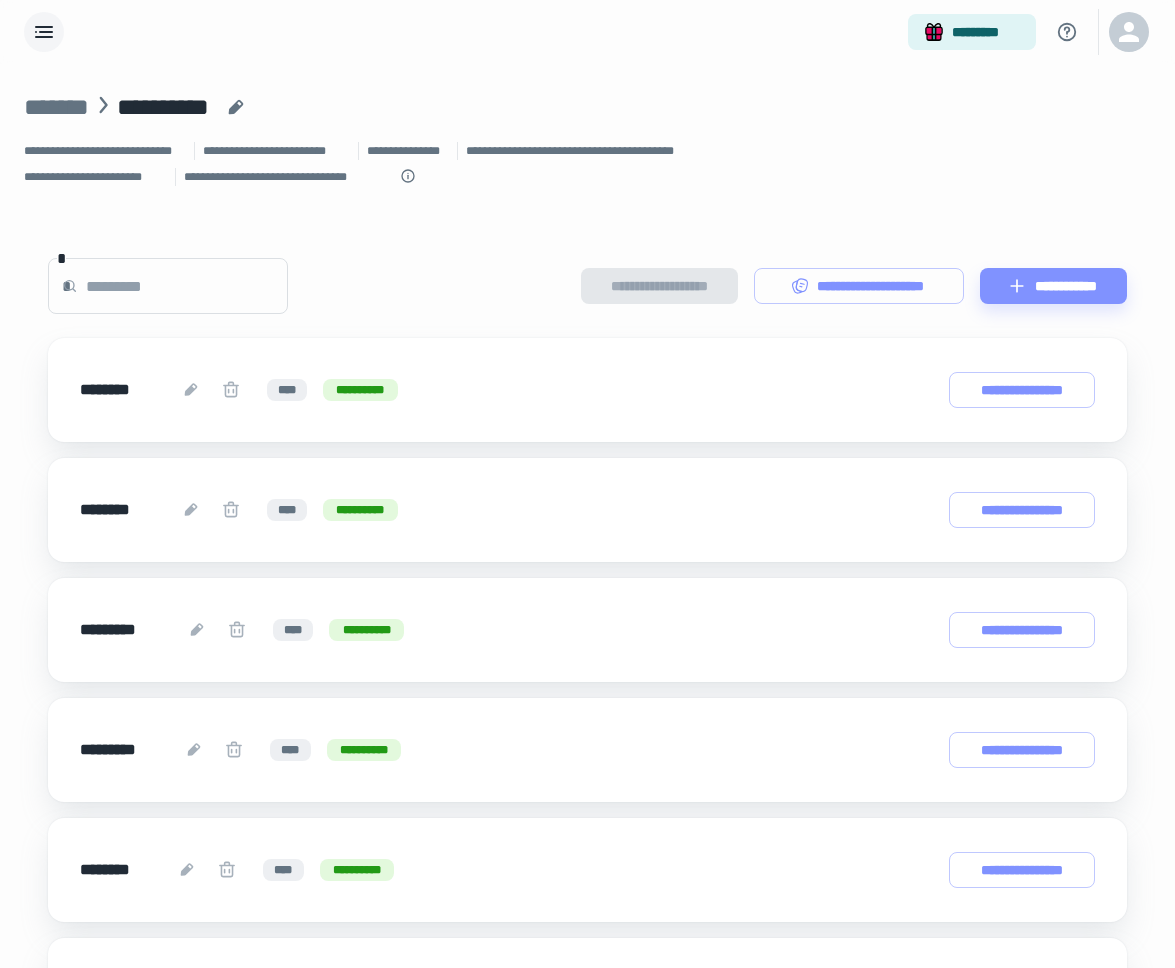 click on "*********" at bounding box center (587, 32) 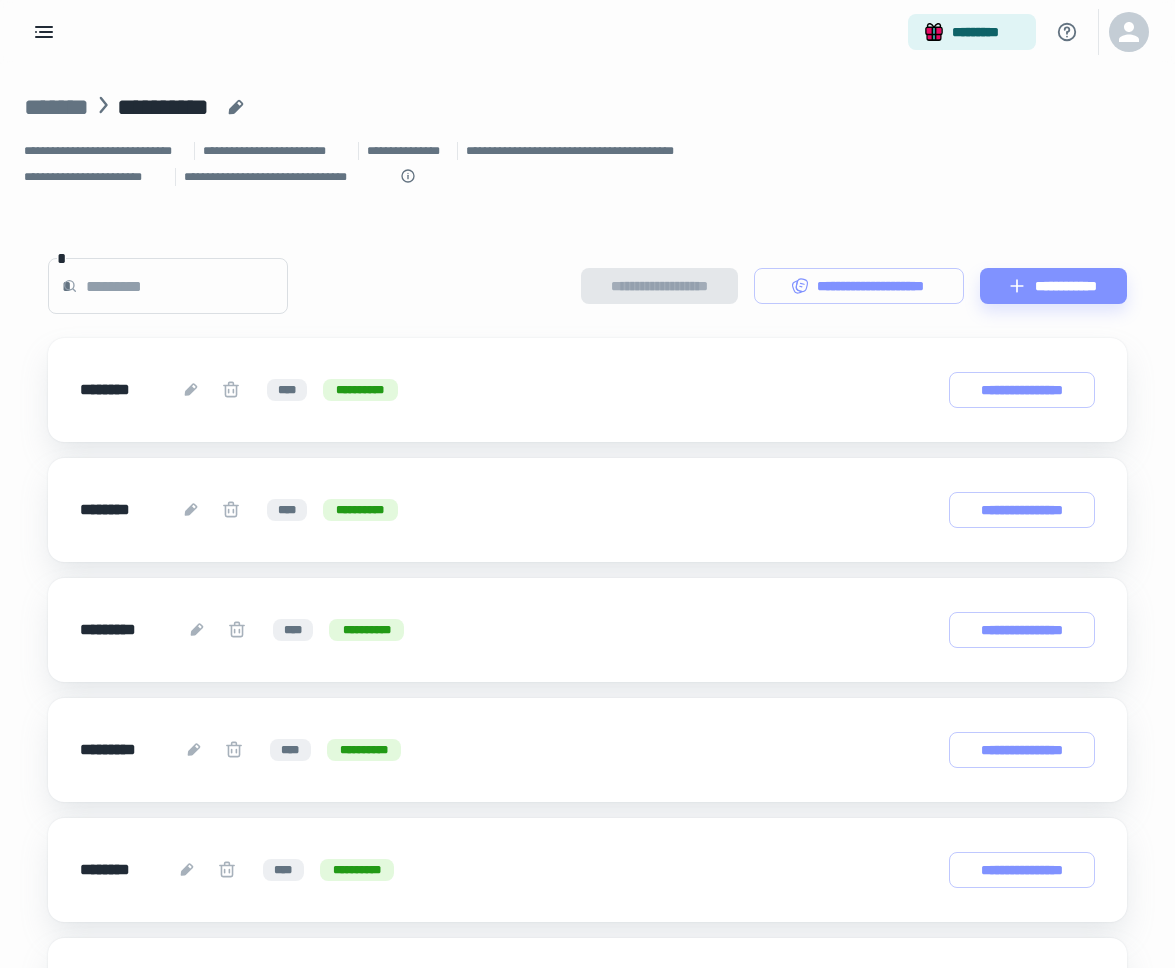 click on "*********" at bounding box center (587, 32) 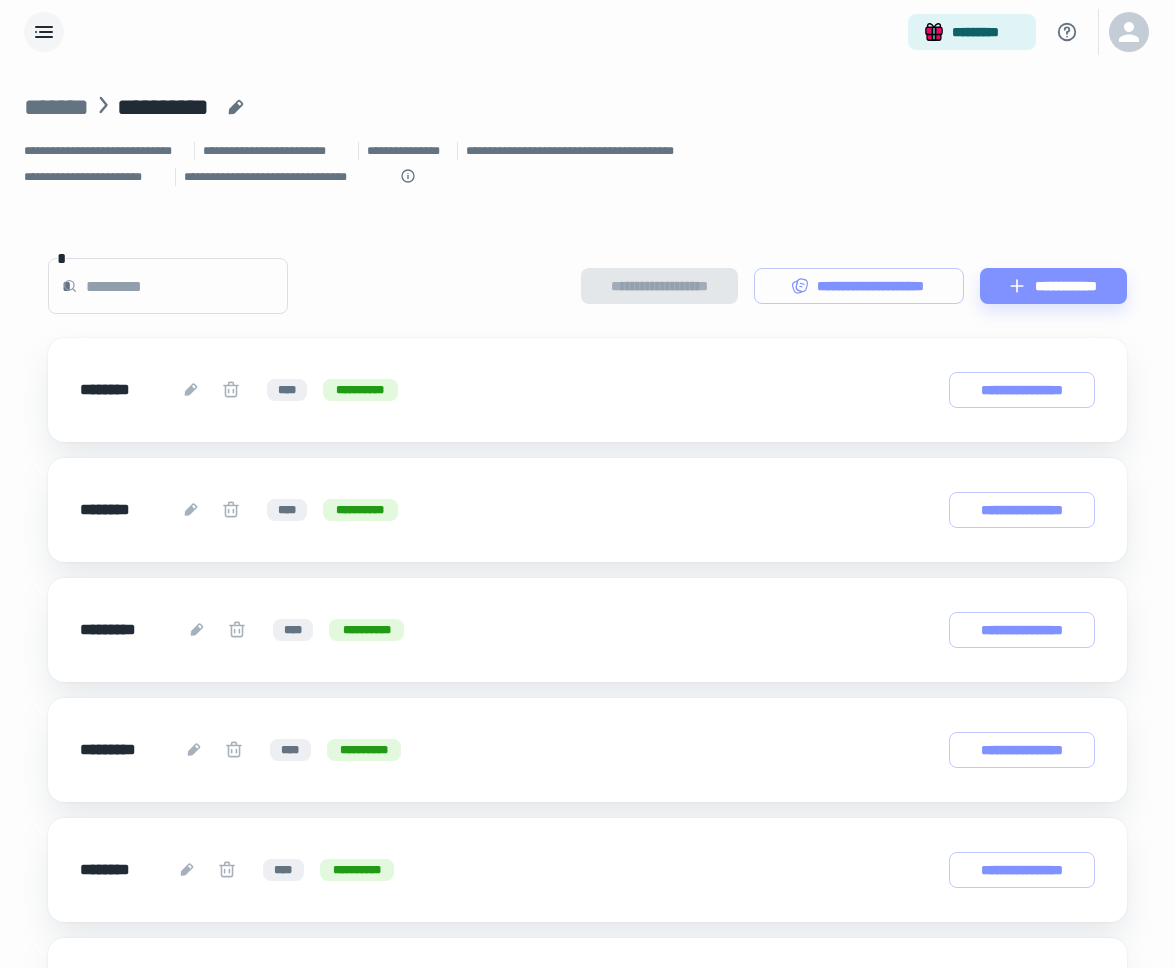 click 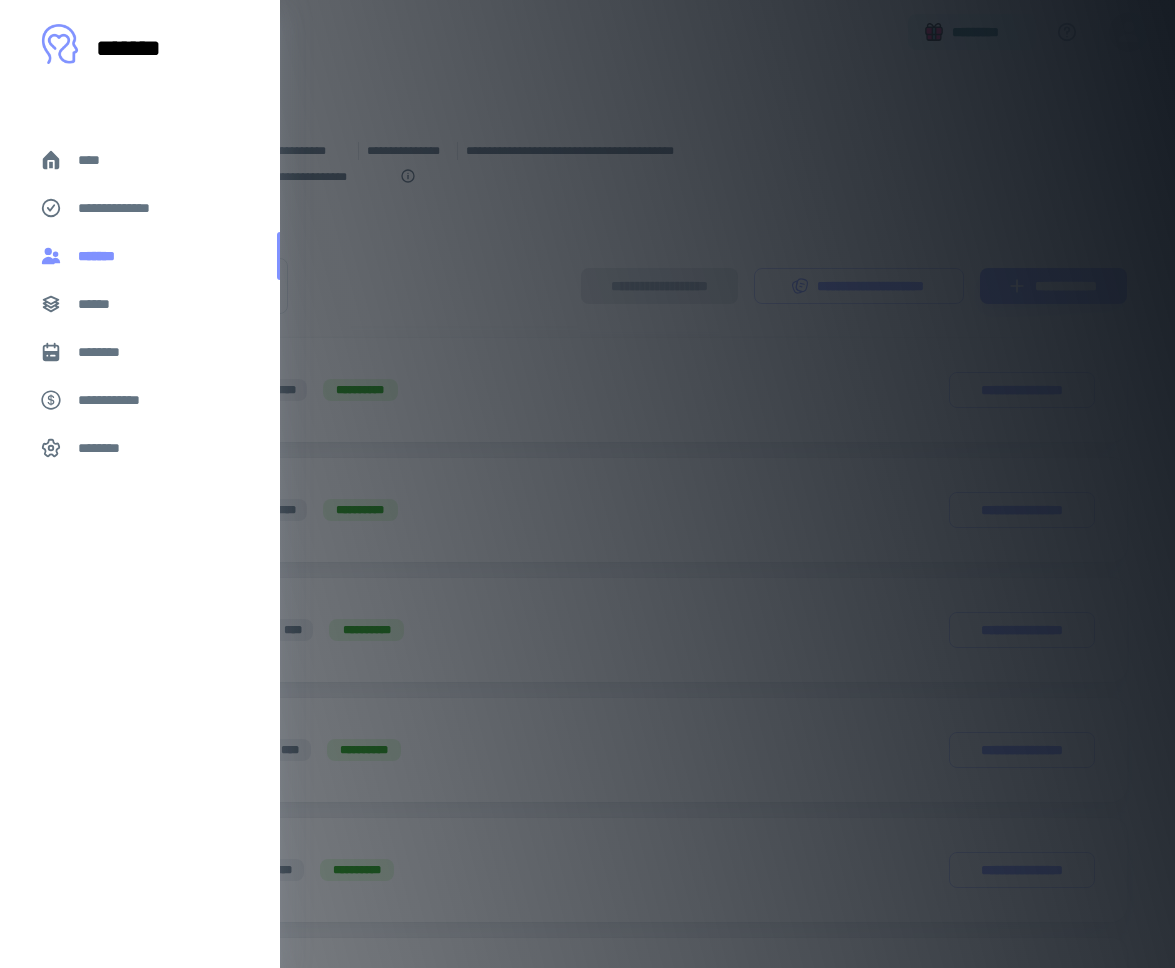 click on "*******" at bounding box center (101, 256) 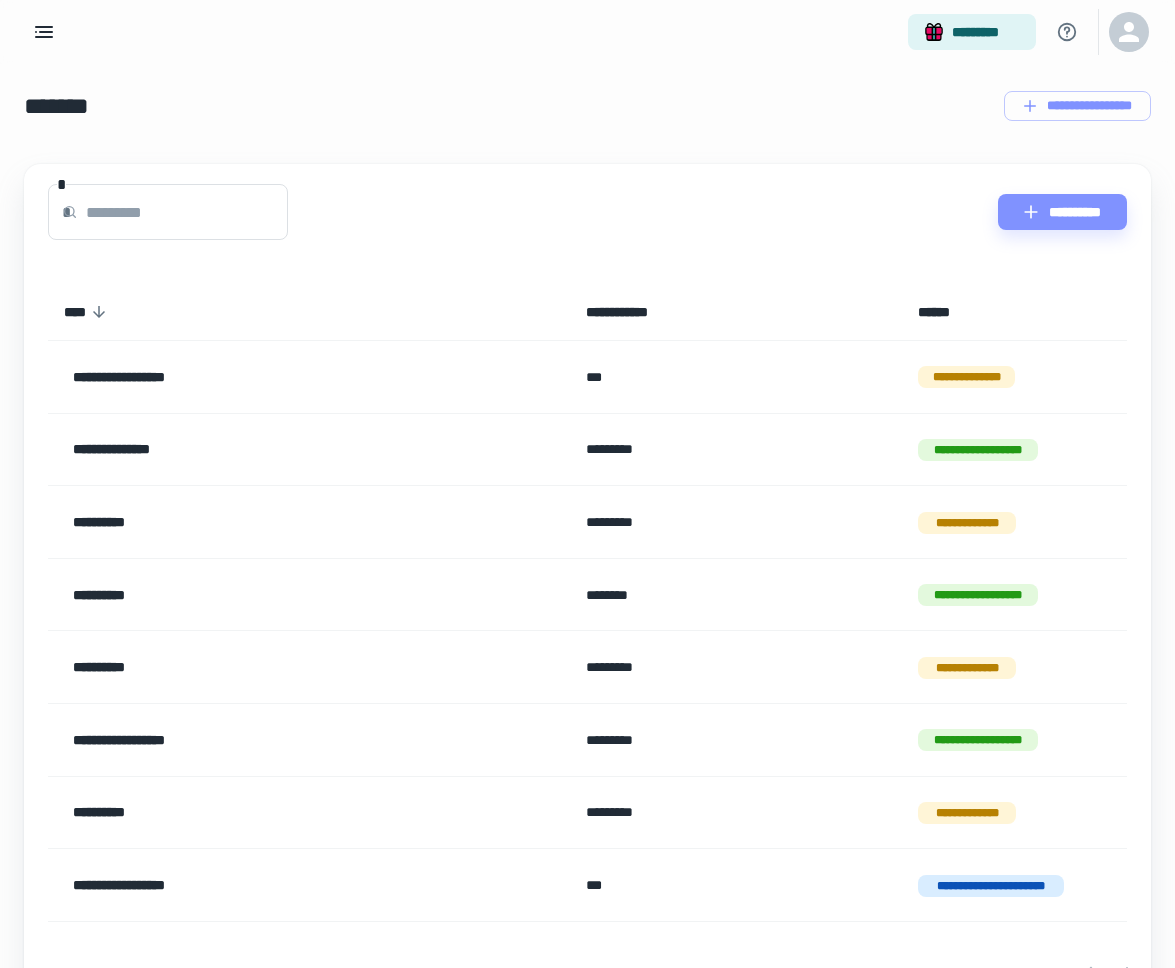 click on "*********" at bounding box center [736, 522] 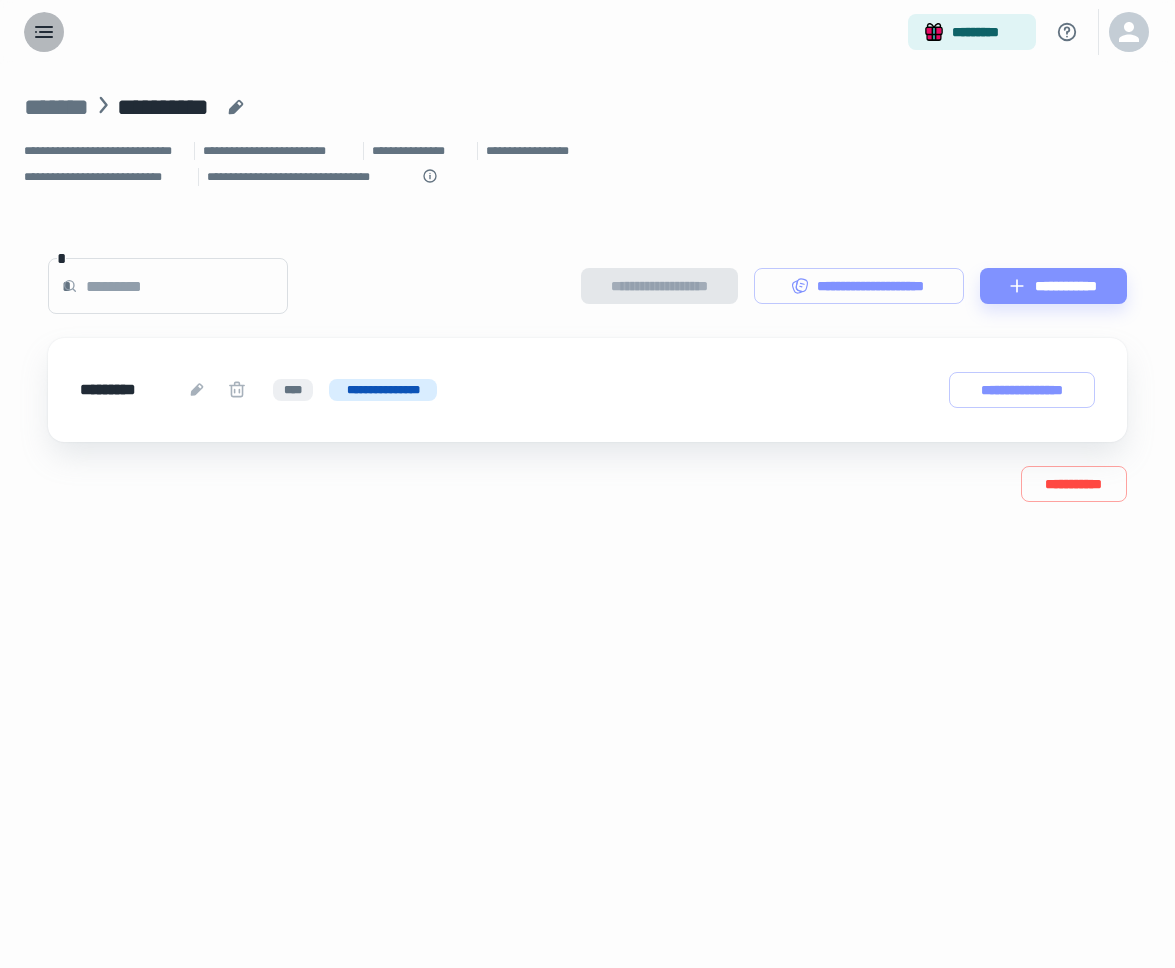 click at bounding box center (44, 32) 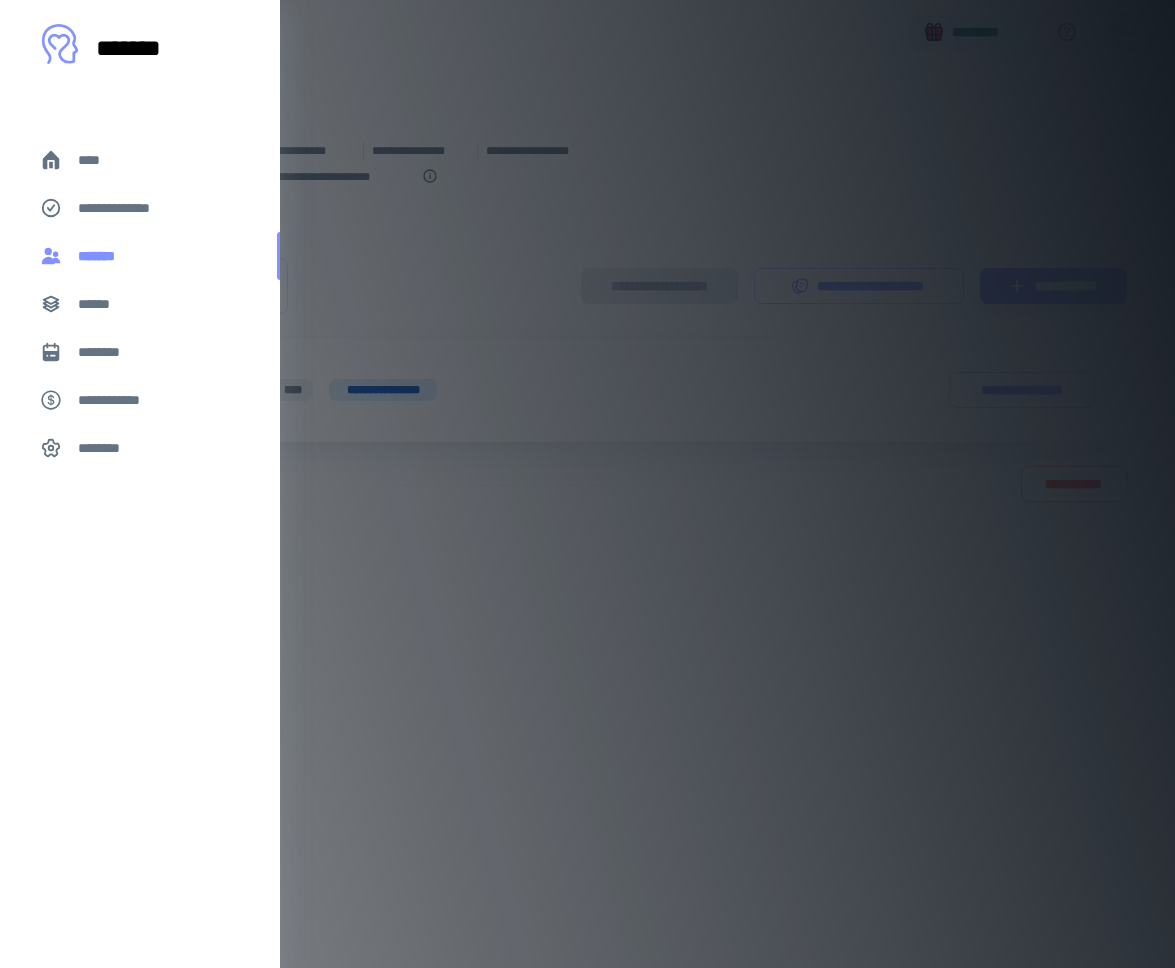 click on "*******" at bounding box center (140, 256) 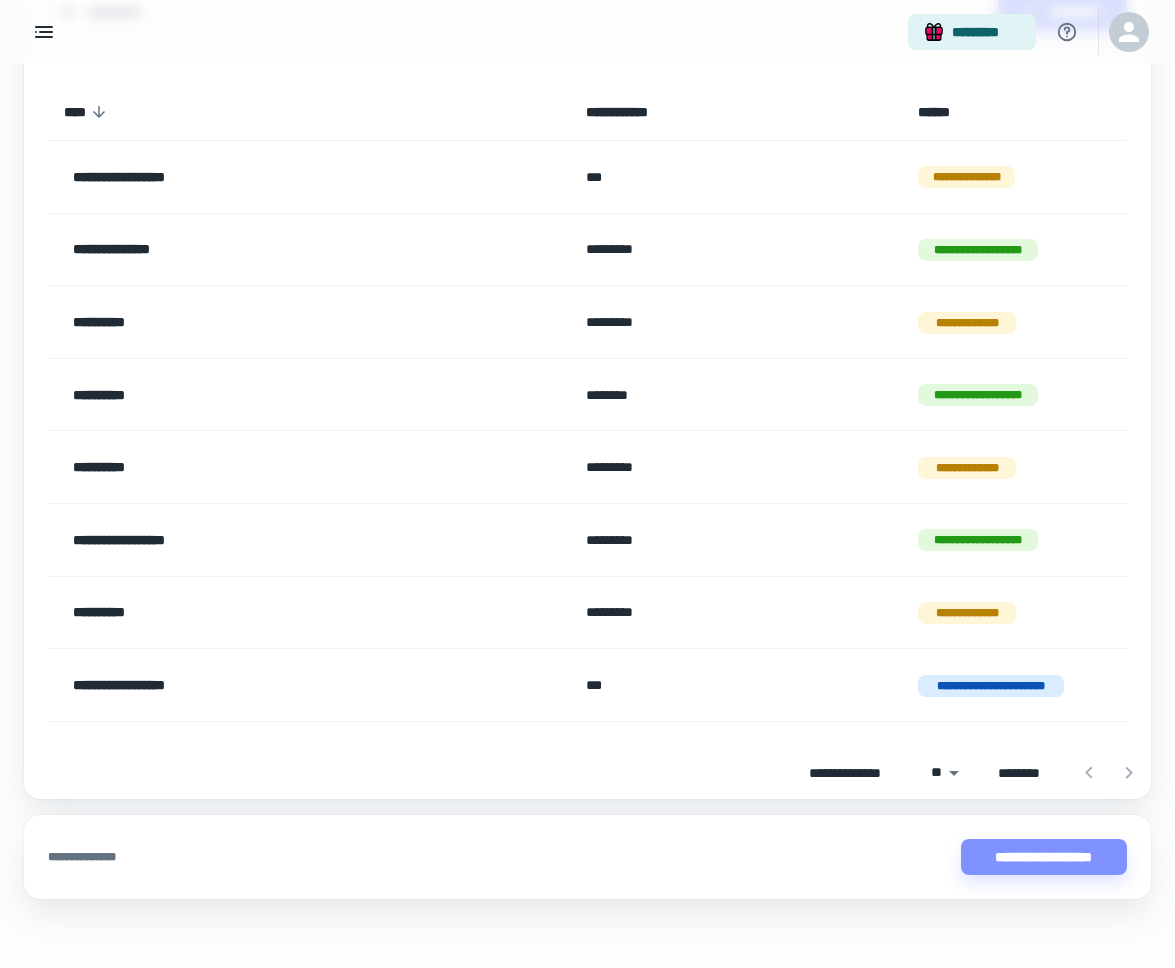 scroll, scrollTop: 211, scrollLeft: 0, axis: vertical 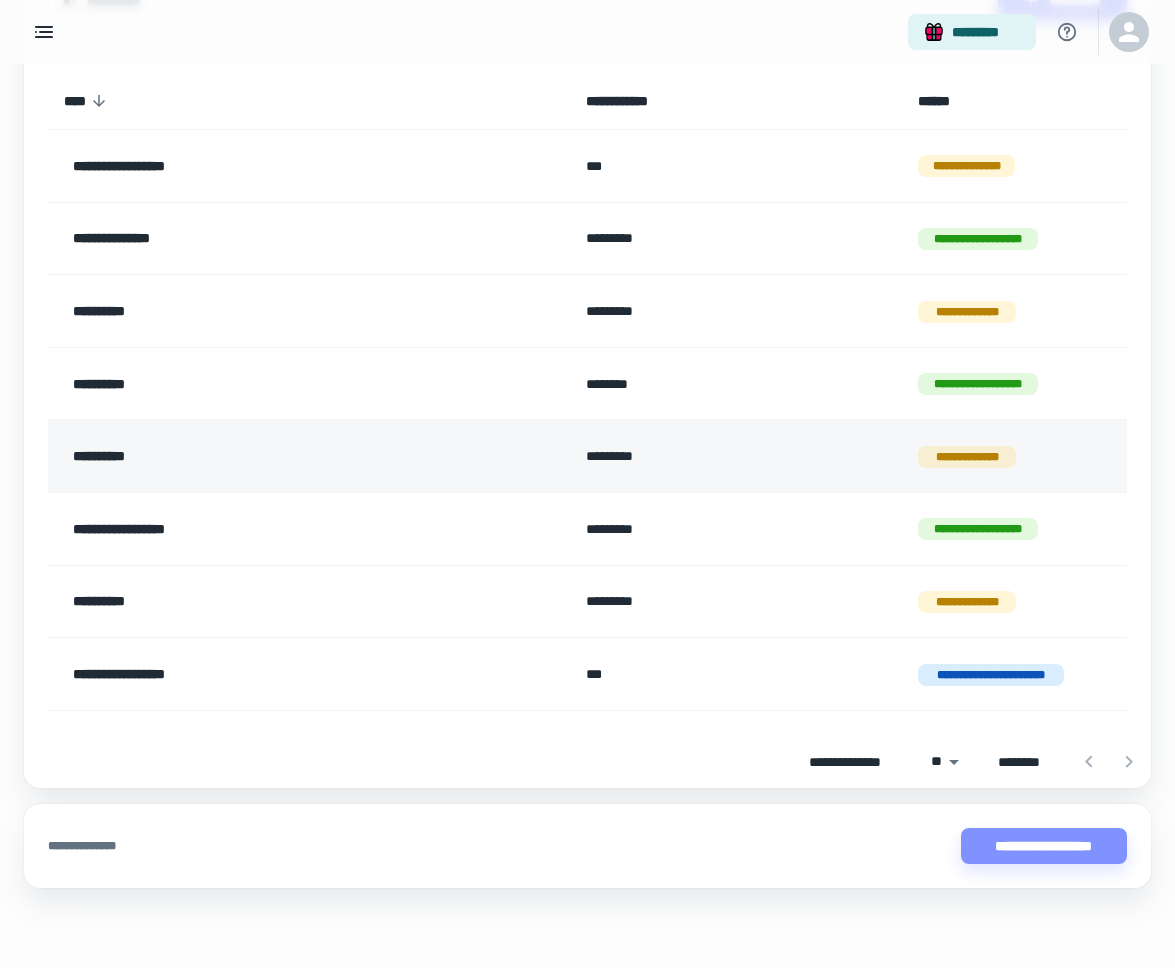 click on "**********" at bounding box center (254, 456) 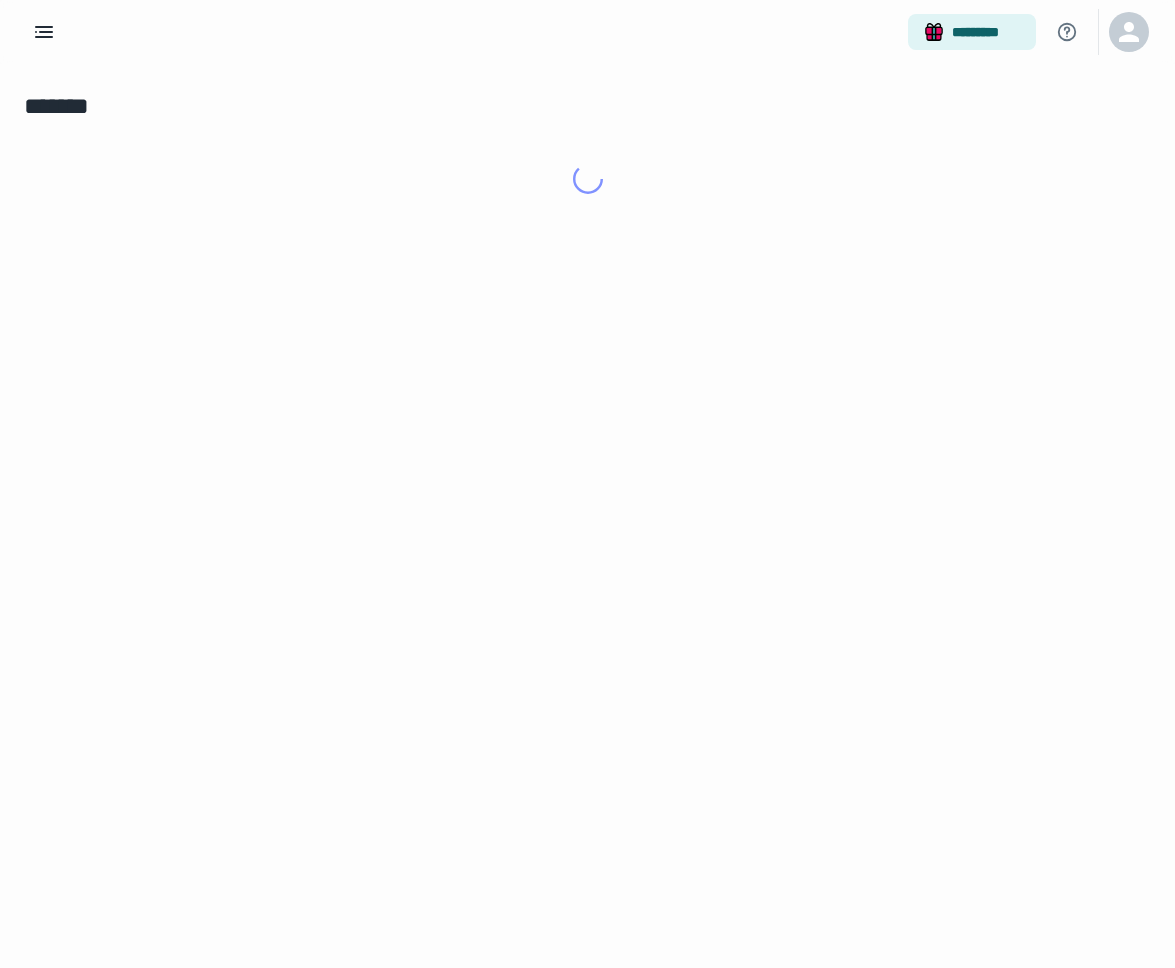 scroll, scrollTop: 0, scrollLeft: 0, axis: both 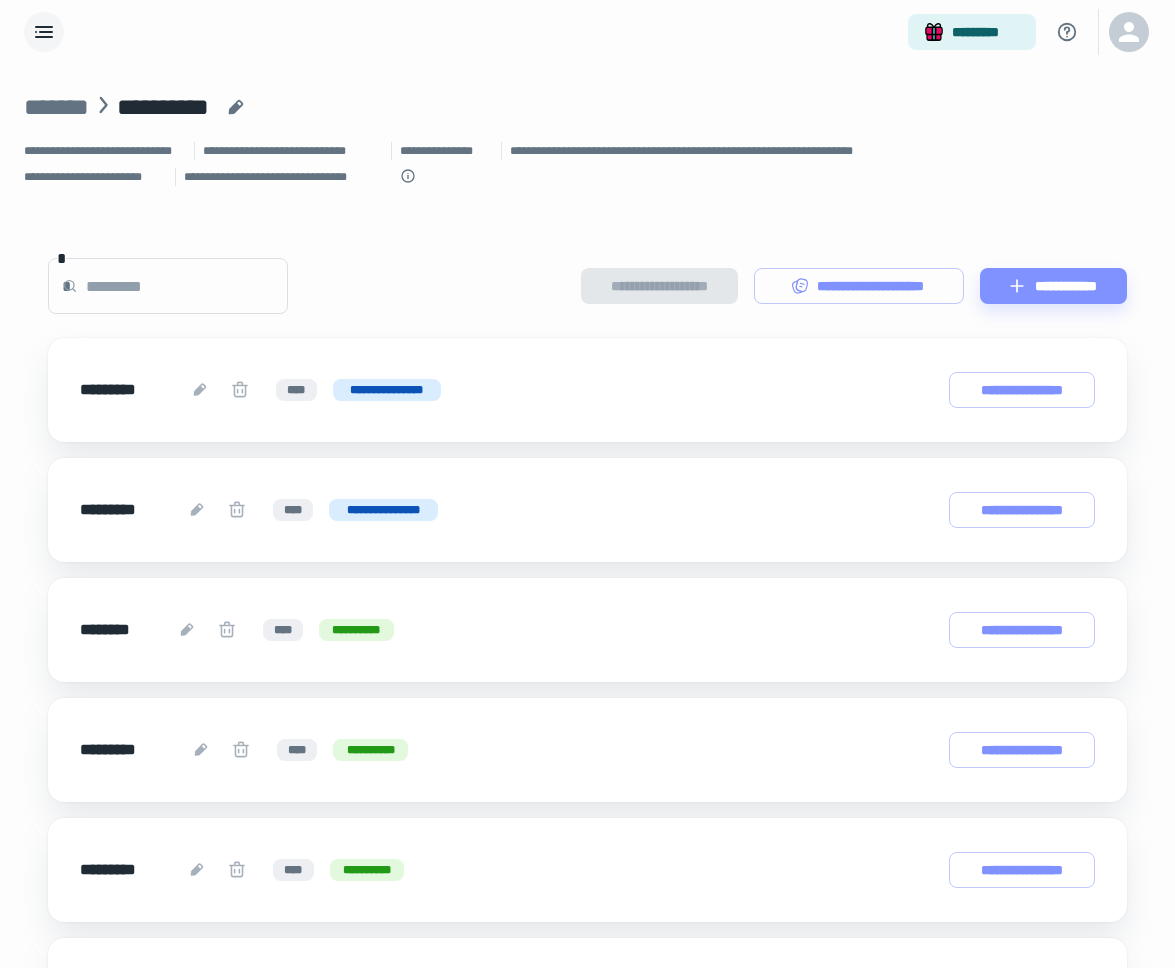 click 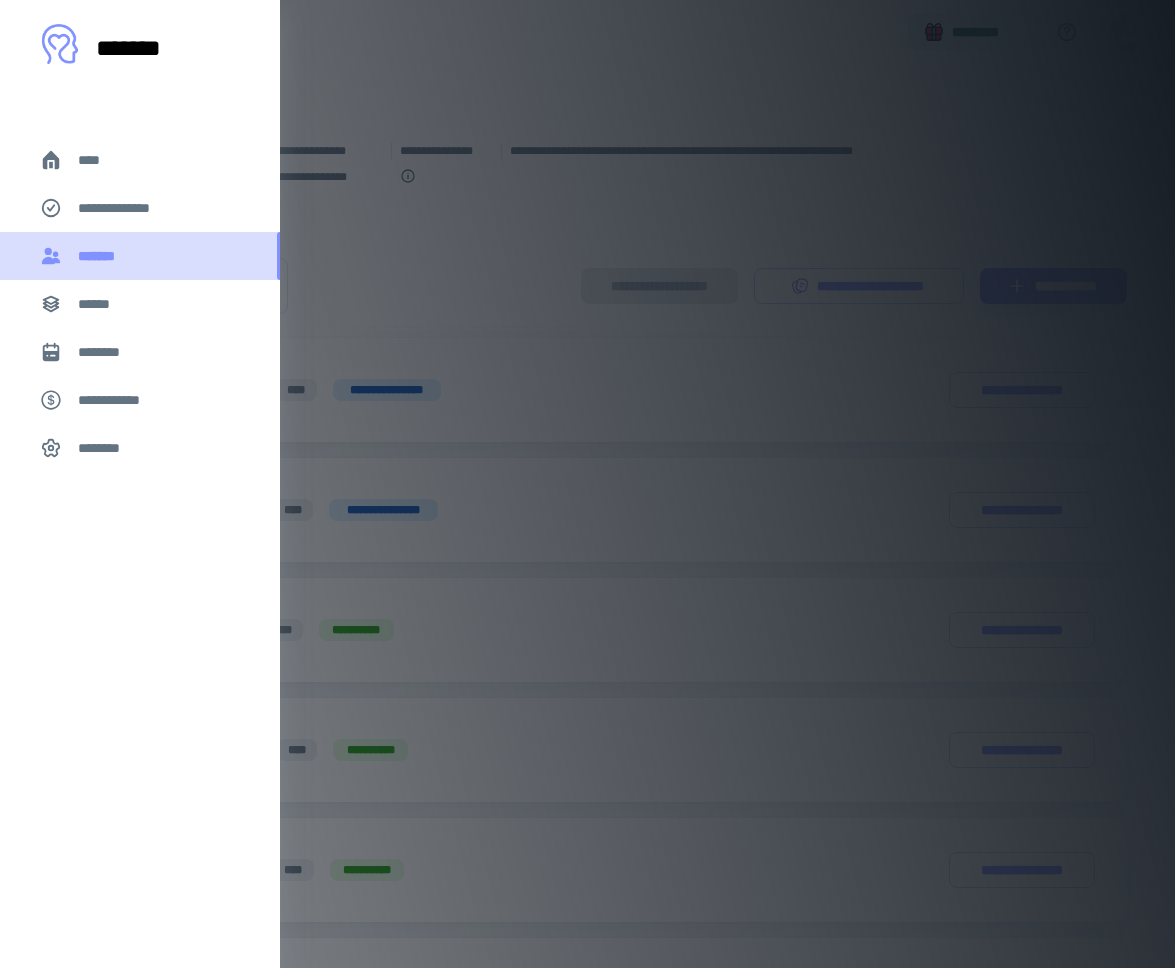 click on "*******" at bounding box center (101, 256) 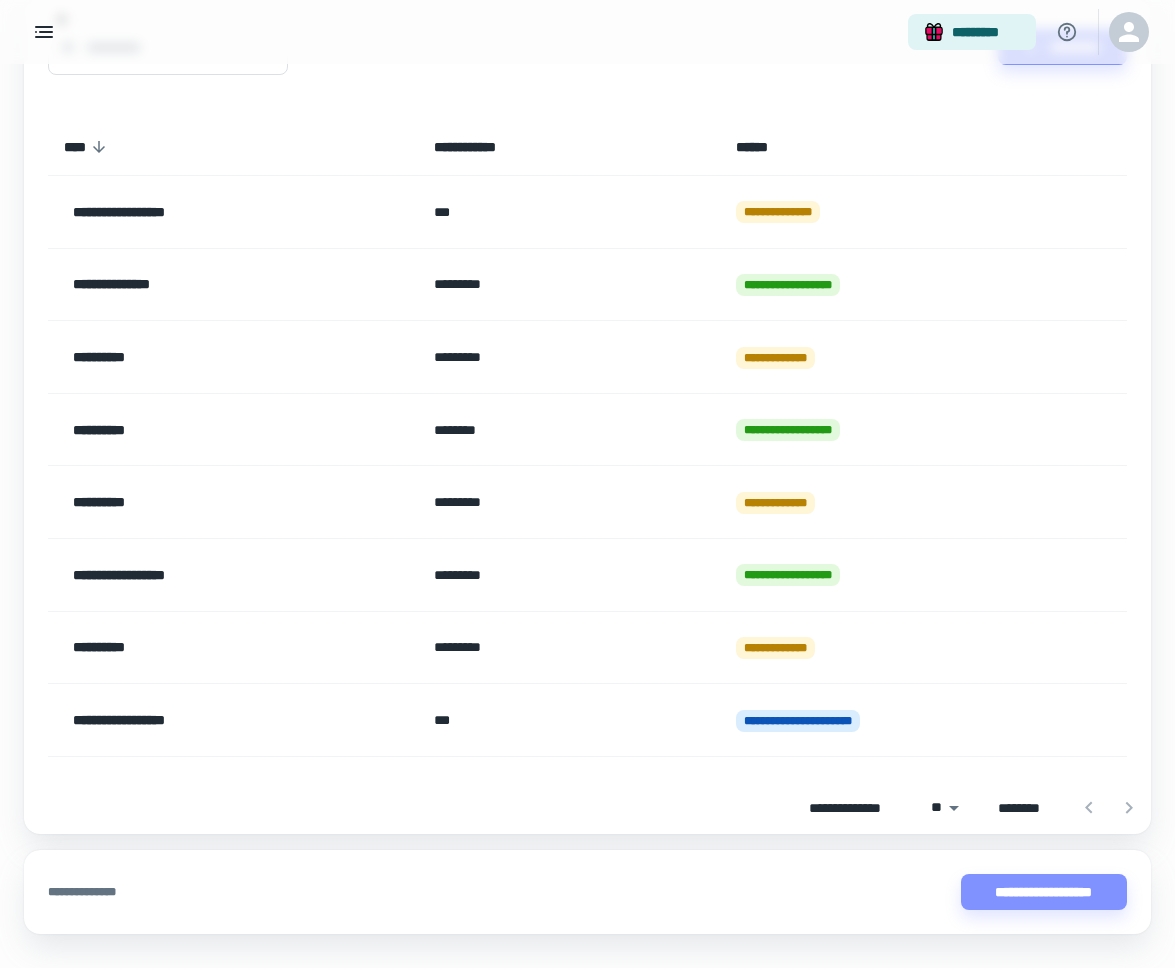 scroll, scrollTop: 211, scrollLeft: 0, axis: vertical 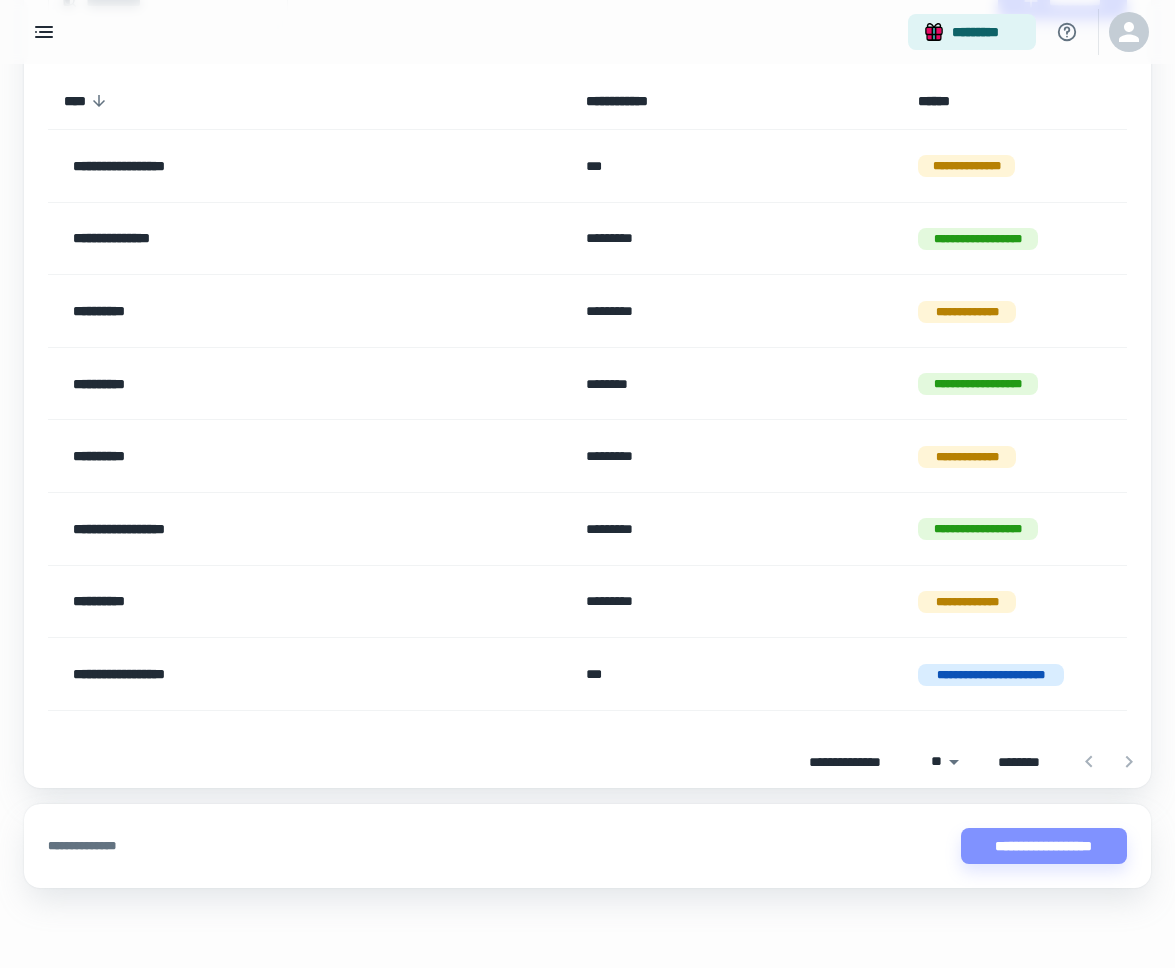 click on "**********" at bounding box center (254, 529) 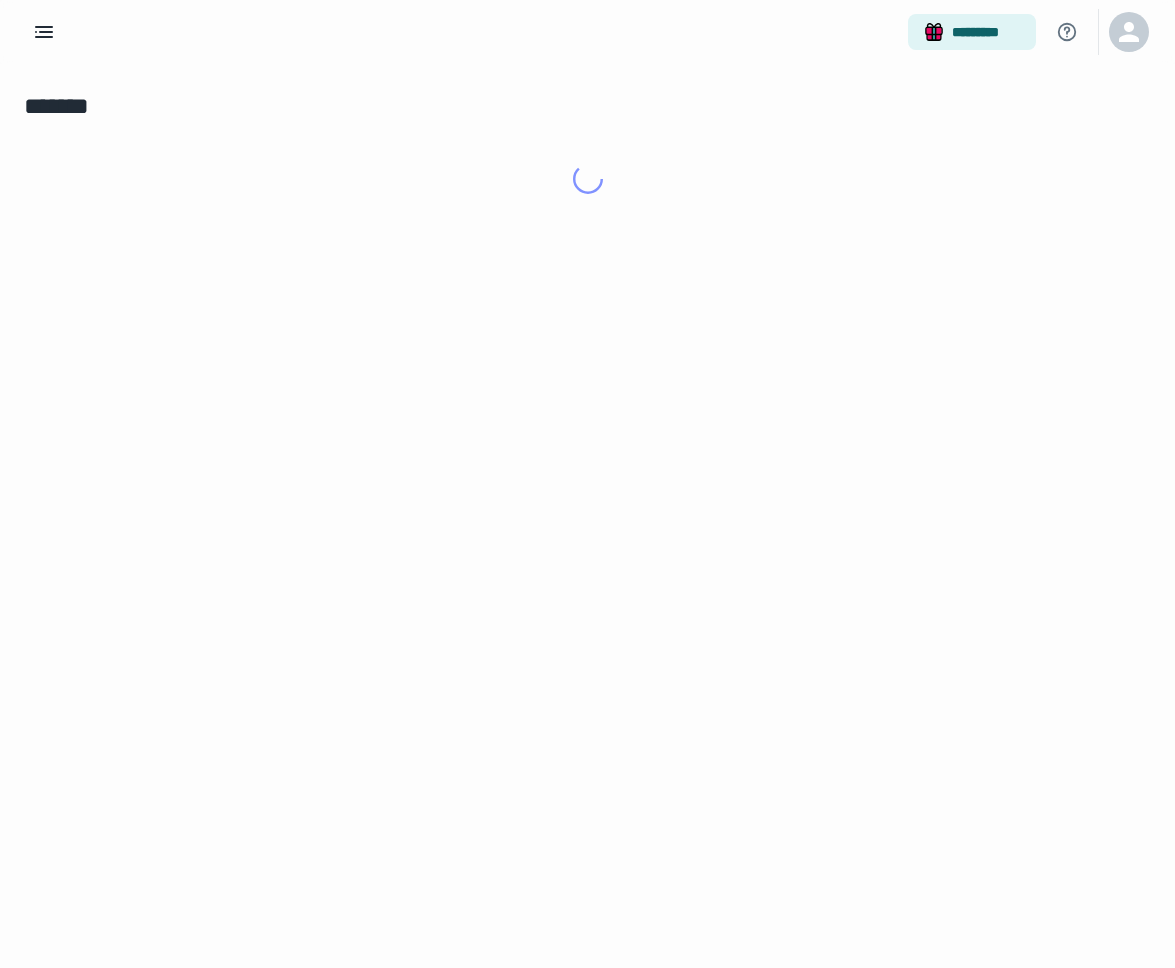scroll, scrollTop: 0, scrollLeft: 0, axis: both 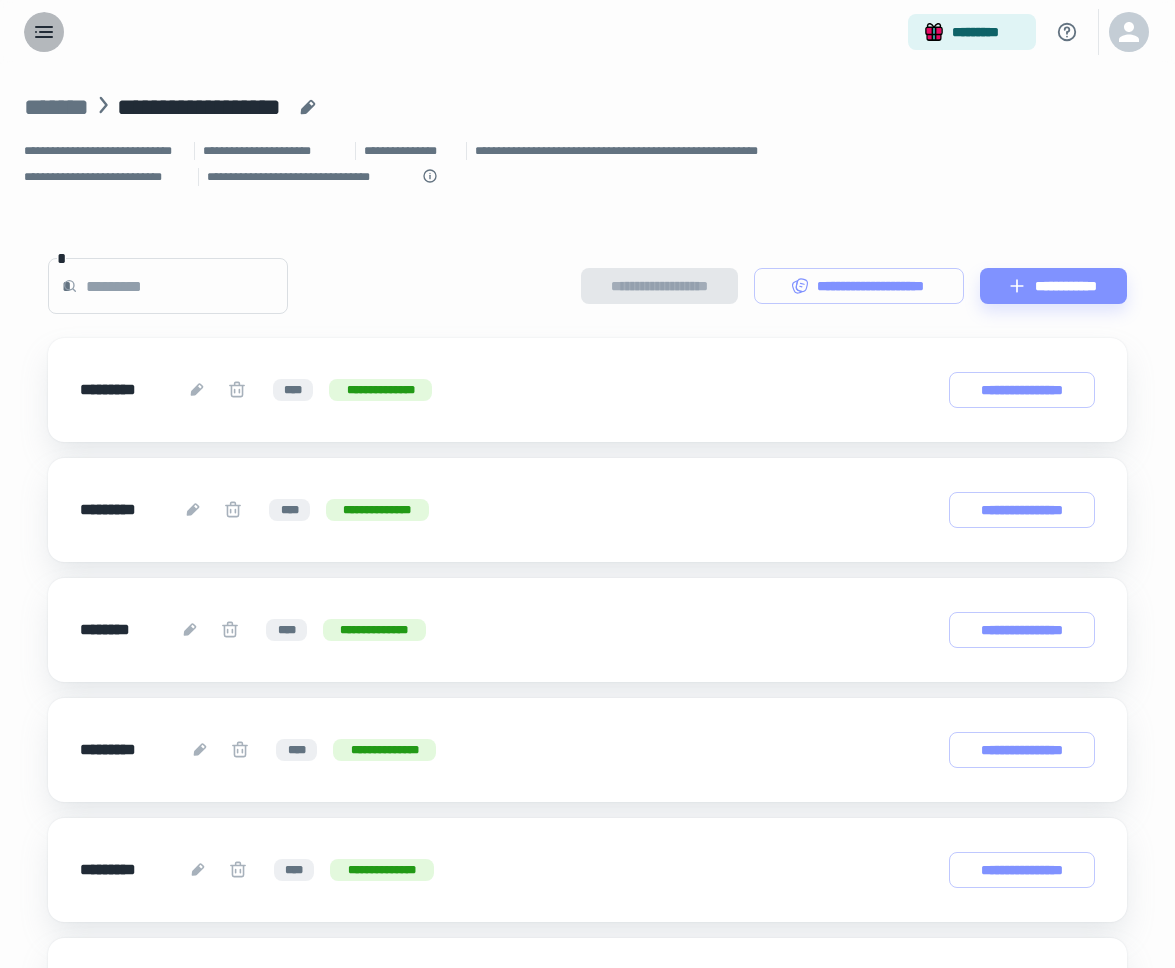 click 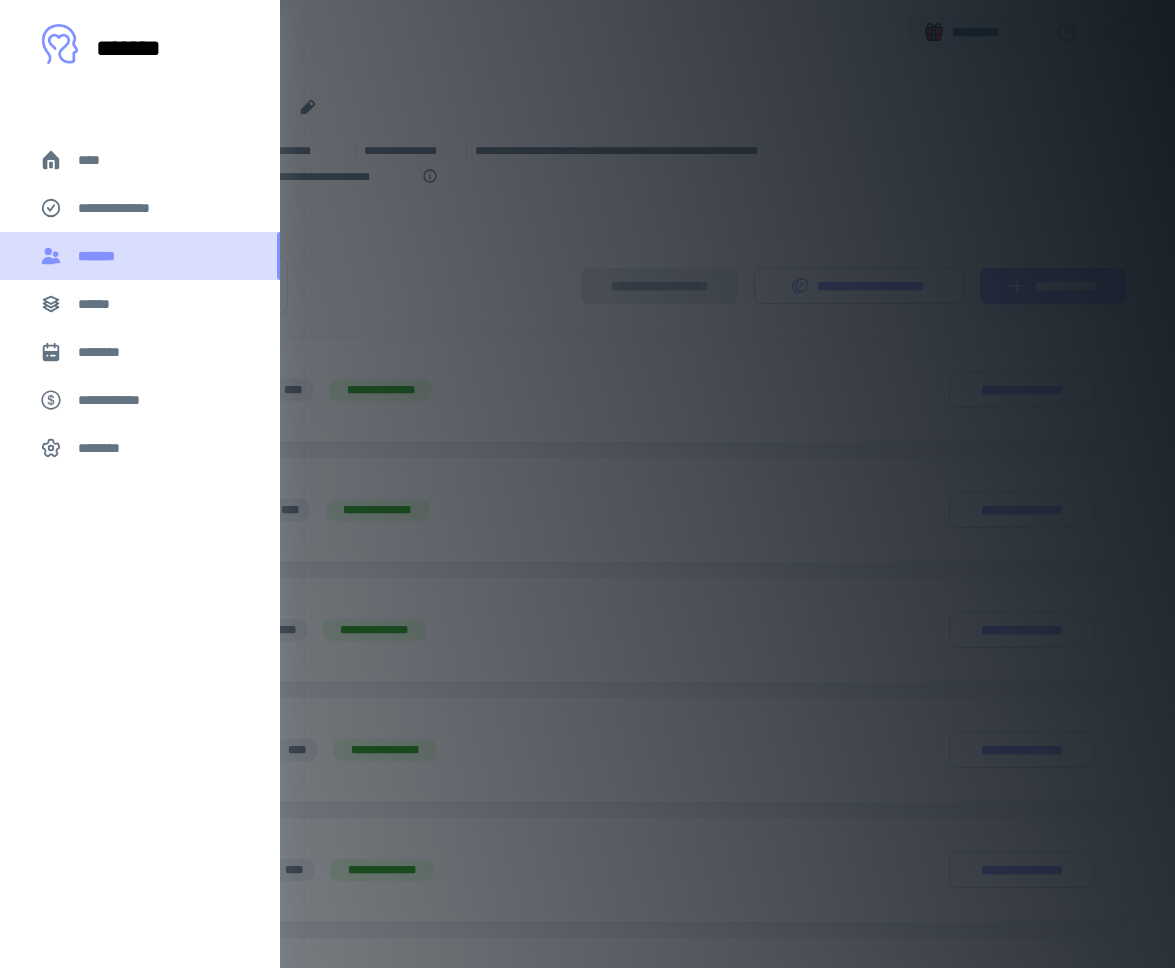 click on "*******" at bounding box center [101, 256] 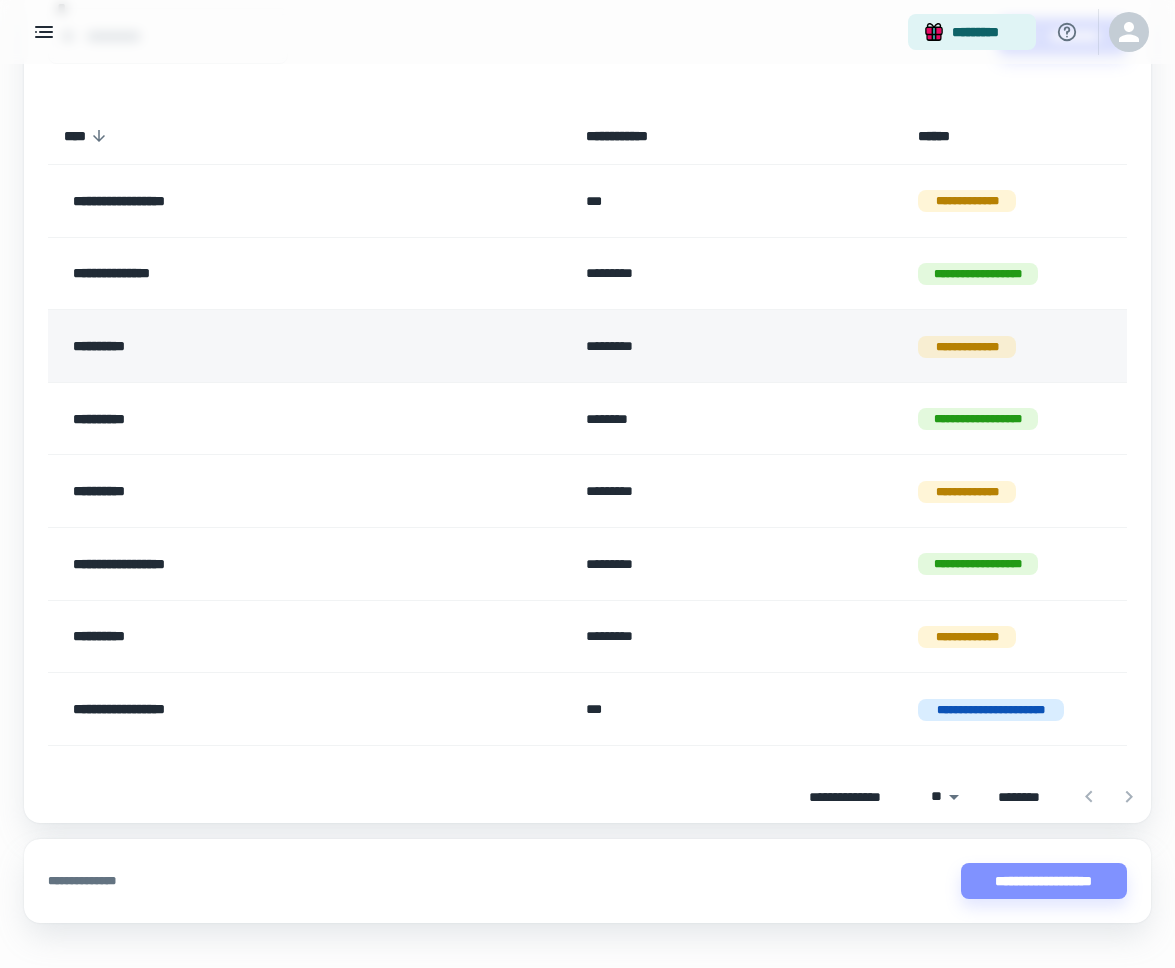 scroll, scrollTop: 211, scrollLeft: 0, axis: vertical 